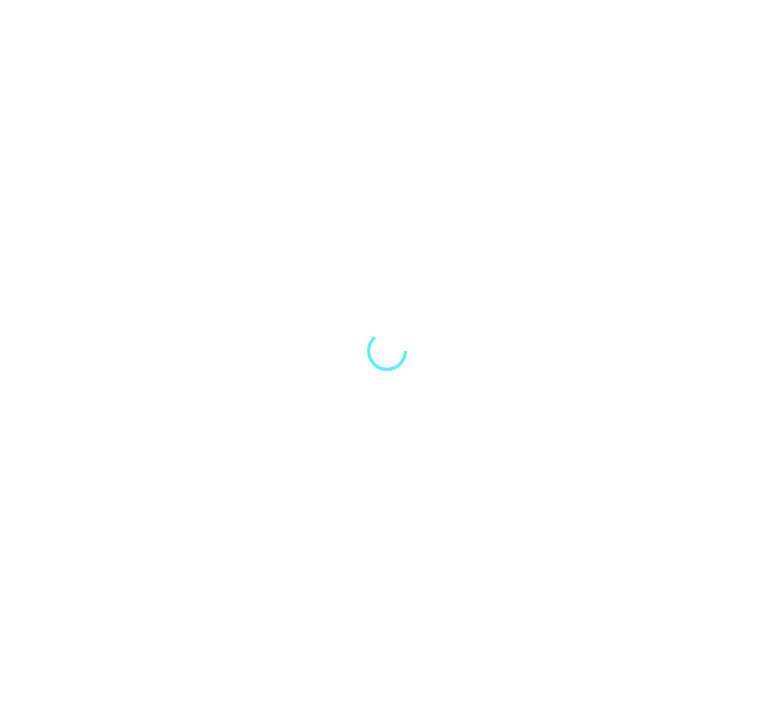 scroll, scrollTop: 0, scrollLeft: 0, axis: both 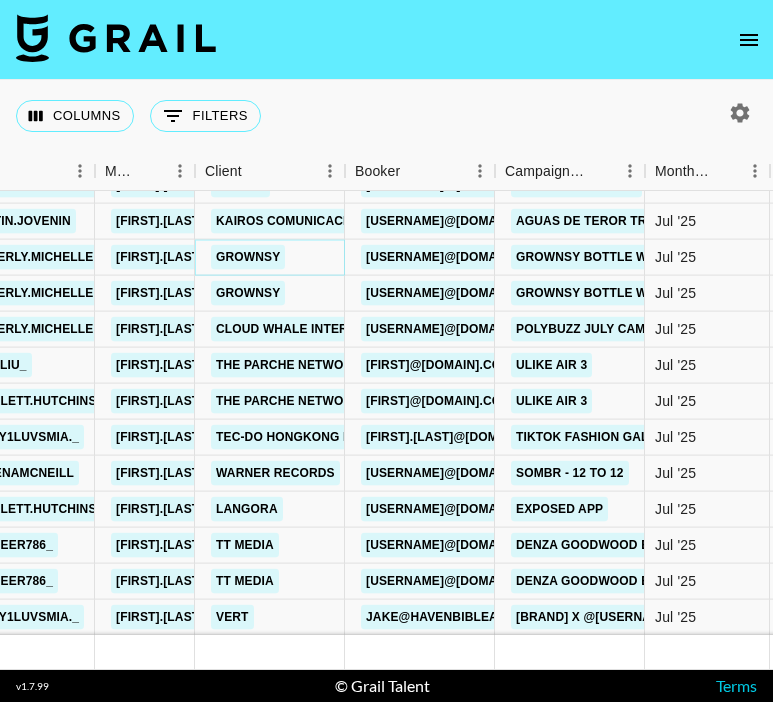 click on "[COMPANY_NAME]" at bounding box center (248, 257) 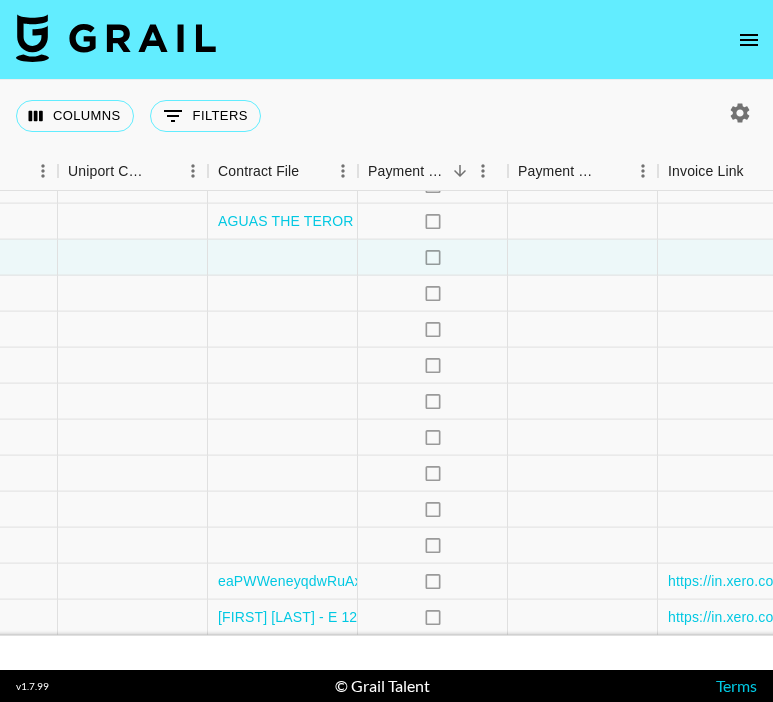 scroll, scrollTop: 1239, scrollLeft: 2547, axis: both 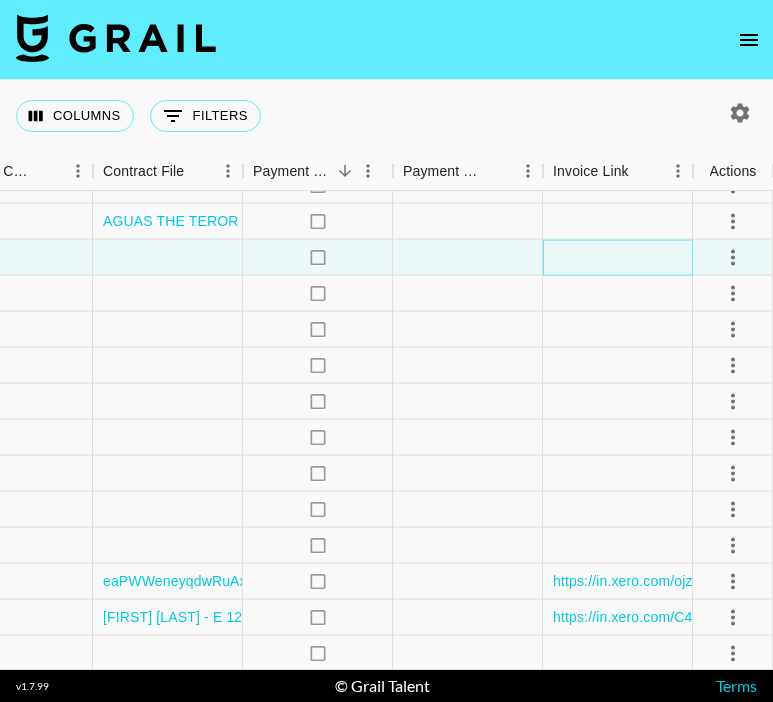 click at bounding box center (618, 258) 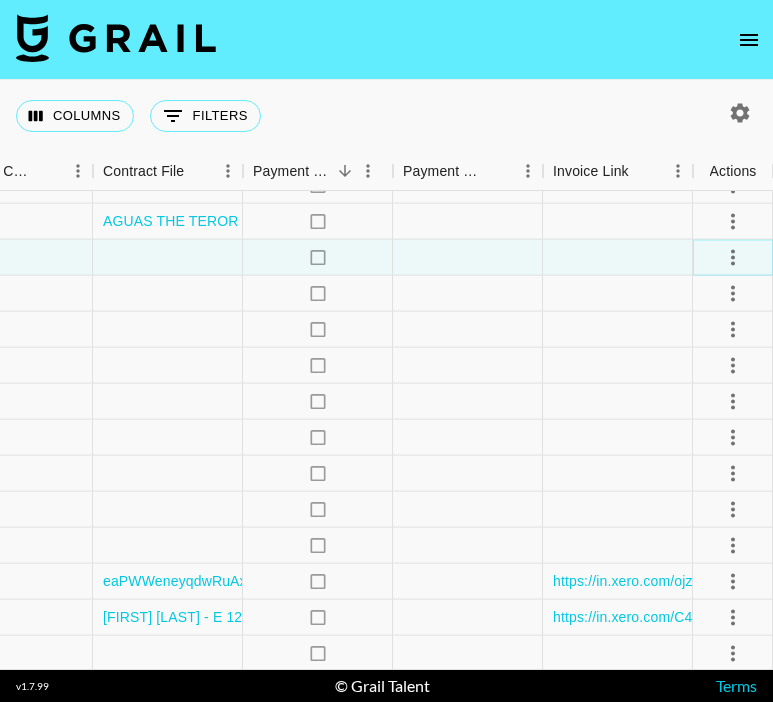 click 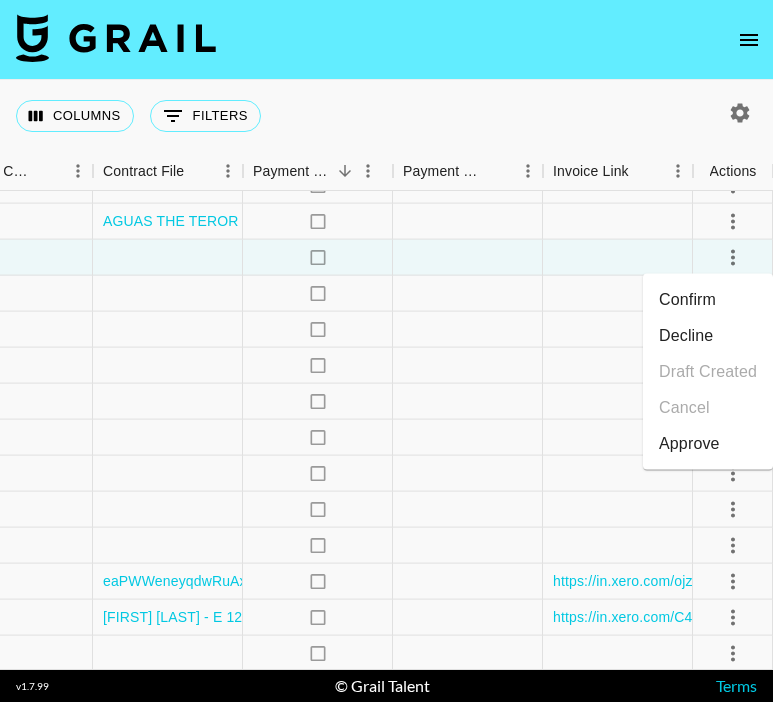 click on "Confirm" at bounding box center (708, 300) 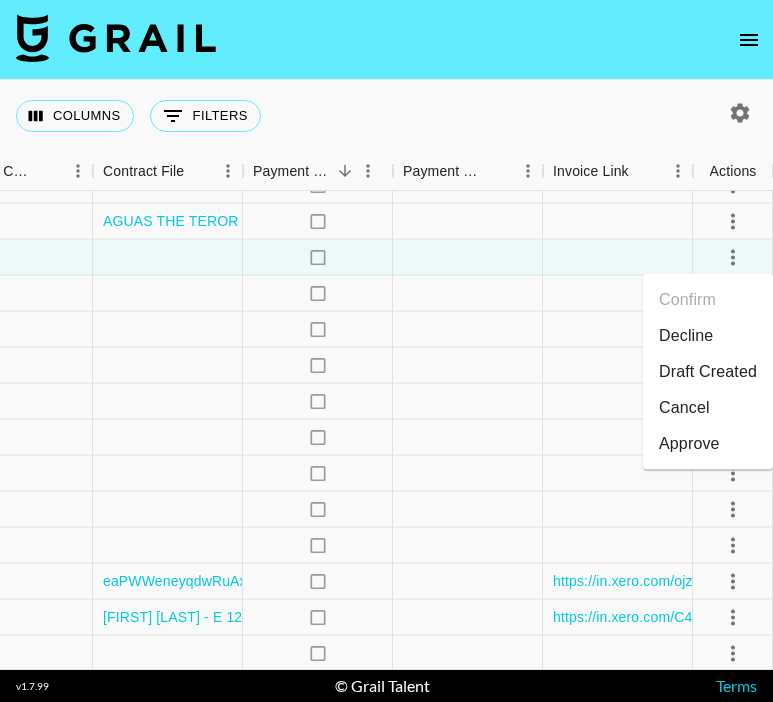 click on "Approve" at bounding box center [689, 444] 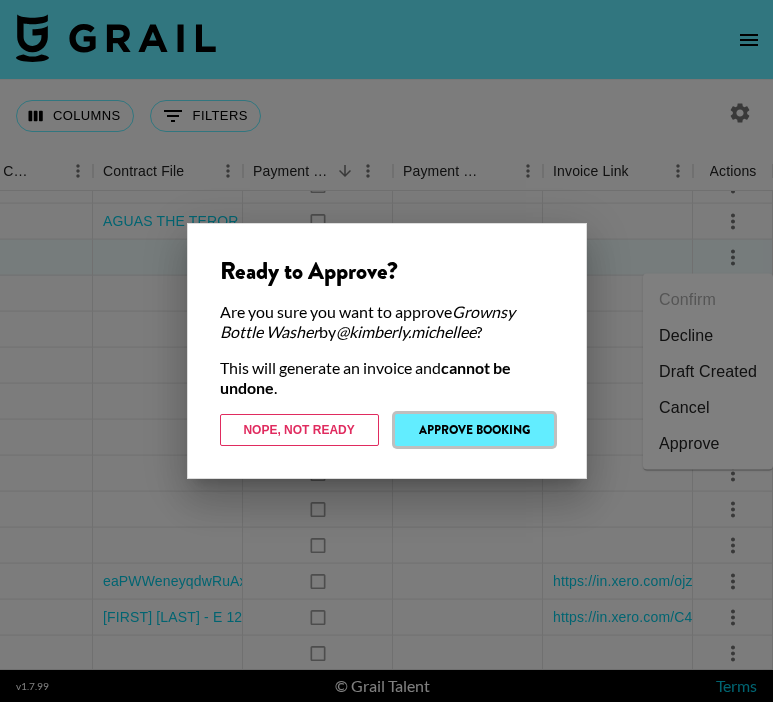 click on "Approve Booking" at bounding box center [474, 430] 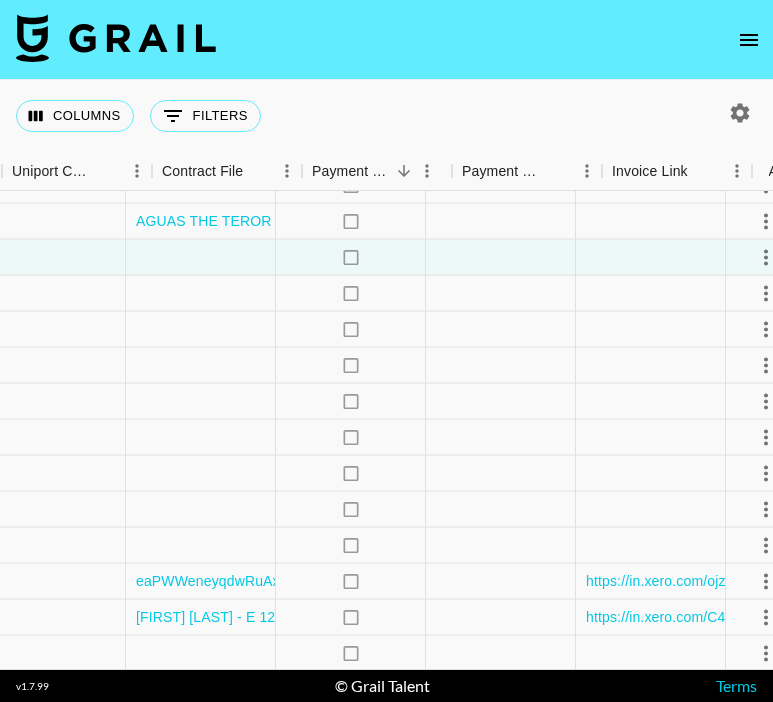 scroll, scrollTop: 1239, scrollLeft: 2547, axis: both 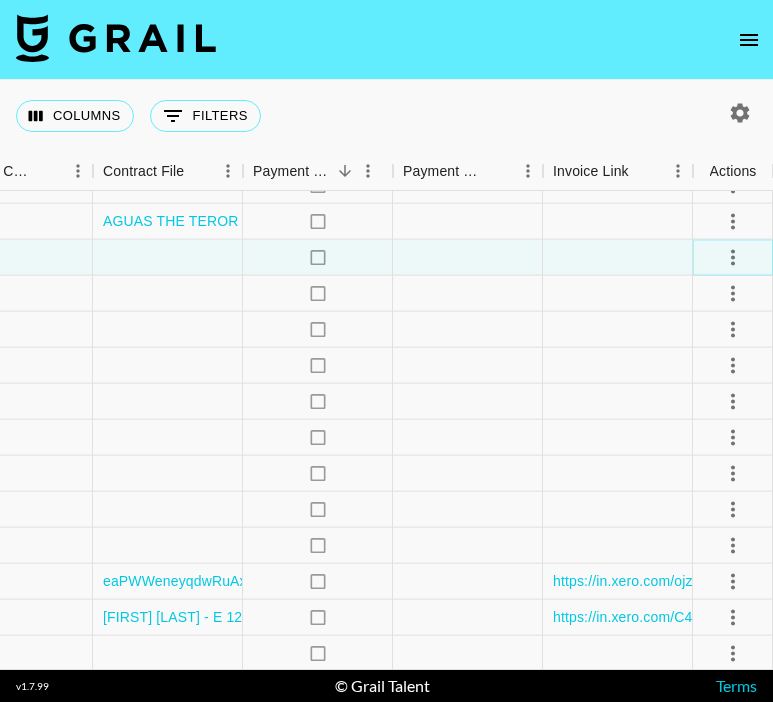 click 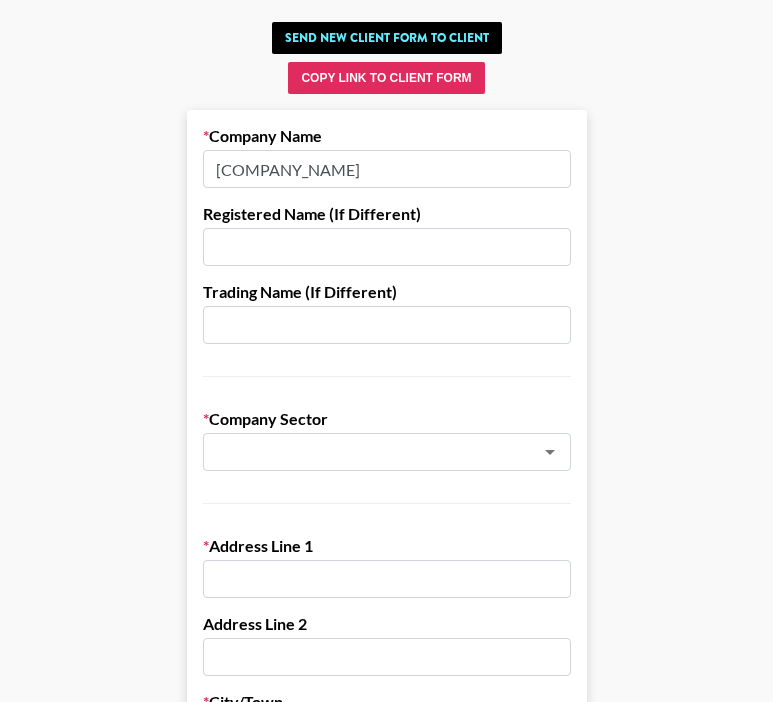 scroll, scrollTop: 101, scrollLeft: 0, axis: vertical 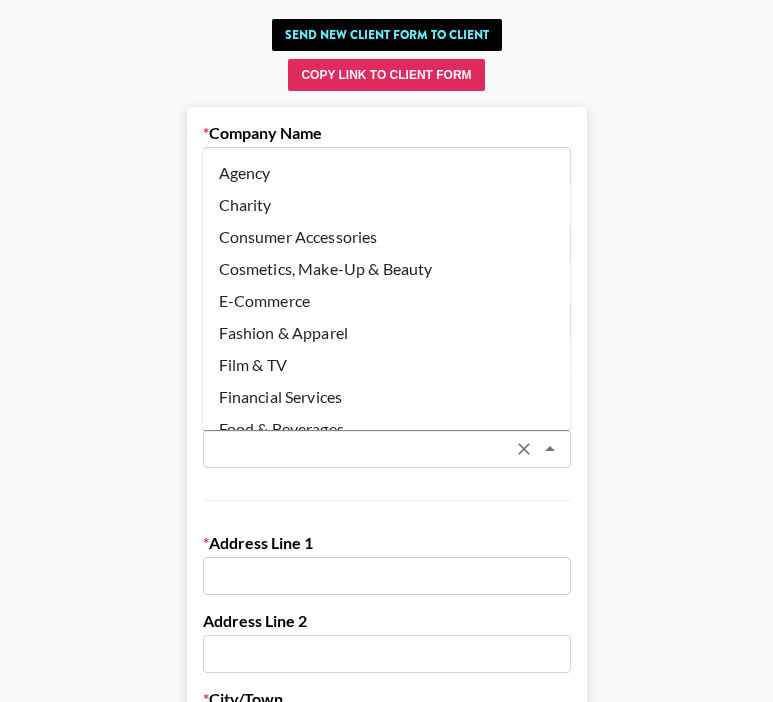click at bounding box center [360, 449] 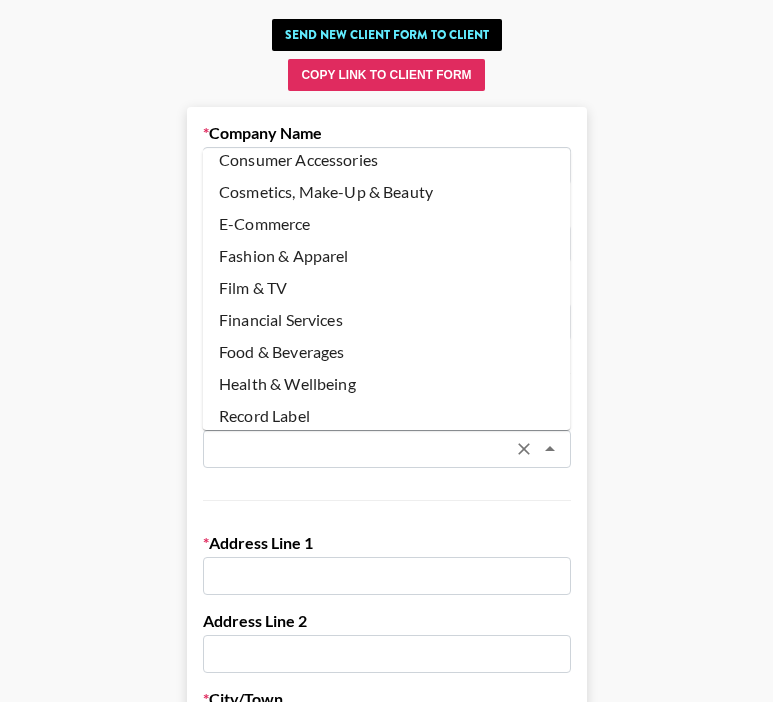 scroll, scrollTop: 78, scrollLeft: 0, axis: vertical 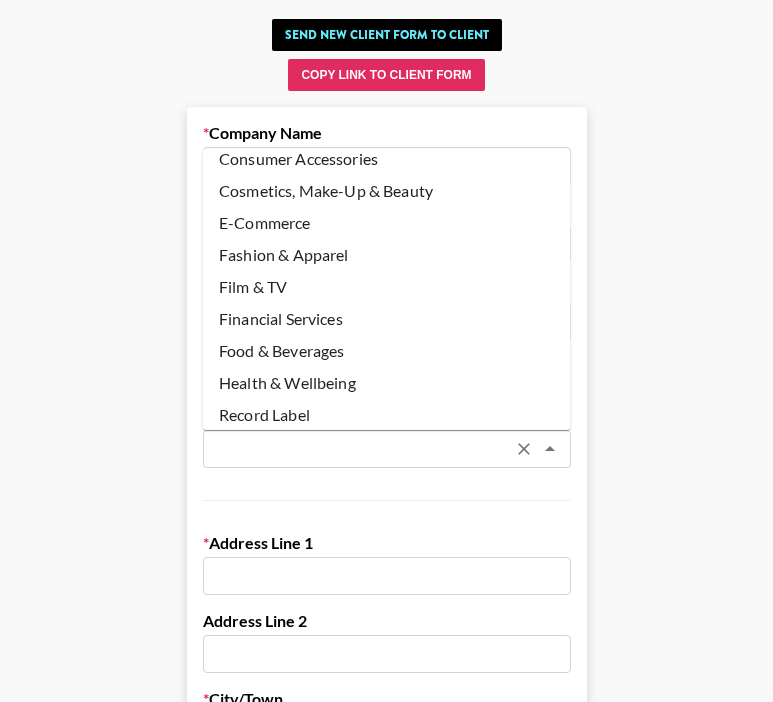 click on "Cosmetics, Make-Up & Beauty" at bounding box center [387, 191] 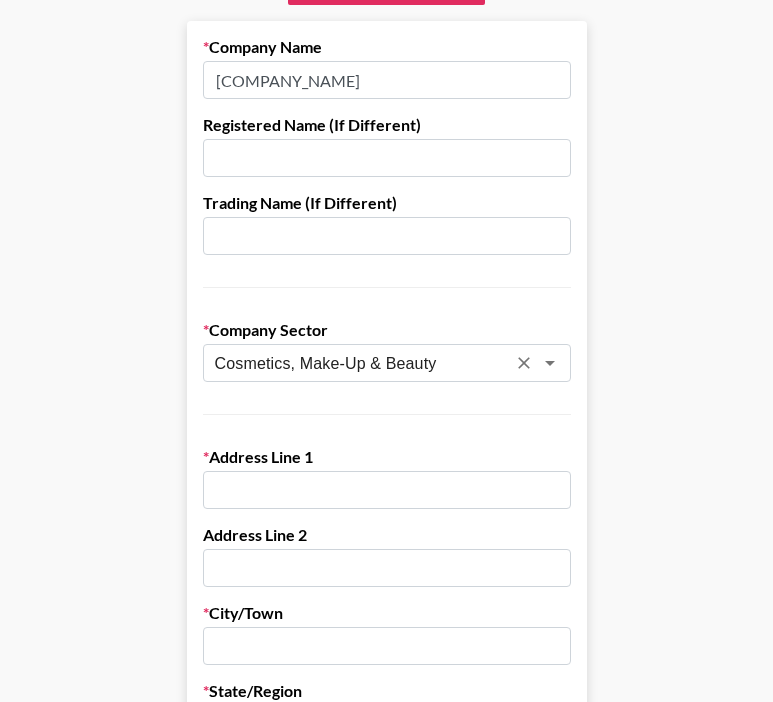 scroll, scrollTop: 235, scrollLeft: 0, axis: vertical 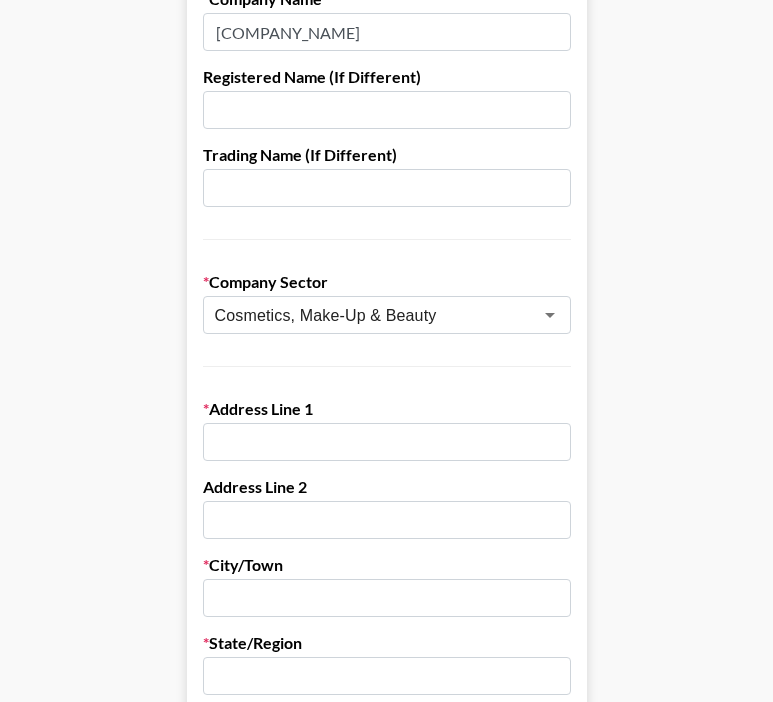 click at bounding box center [387, 442] 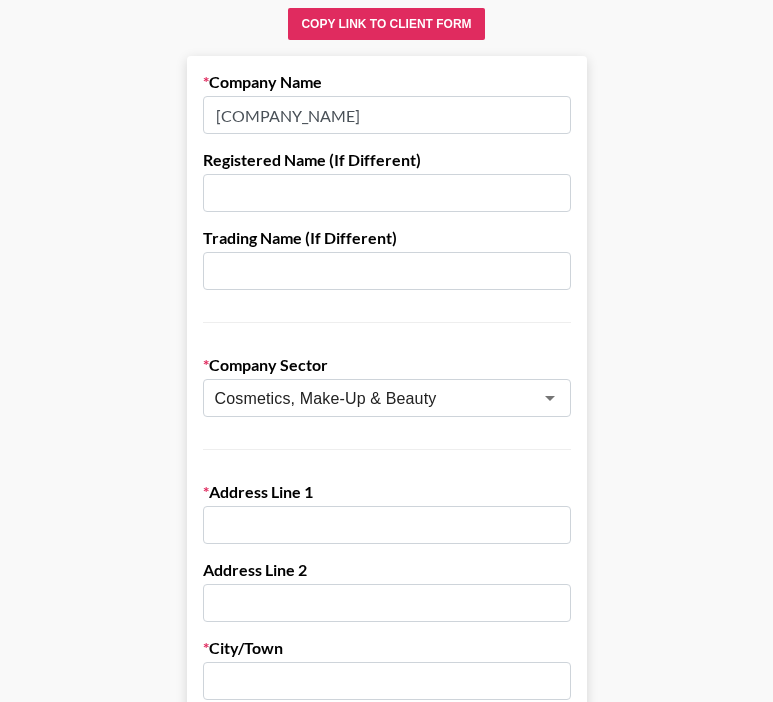 scroll, scrollTop: 147, scrollLeft: 0, axis: vertical 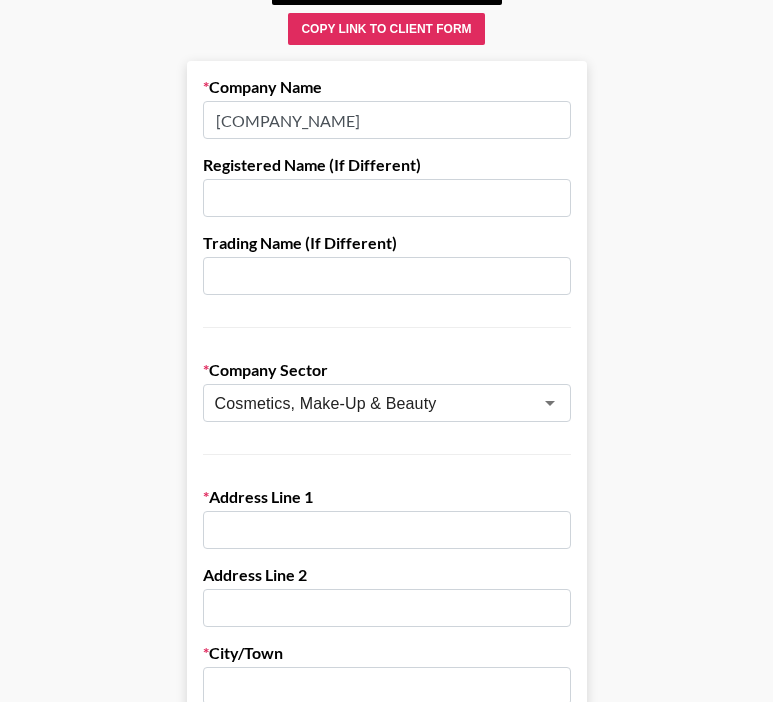 drag, startPoint x: 296, startPoint y: 134, endPoint x: 181, endPoint y: 132, distance: 115.01739 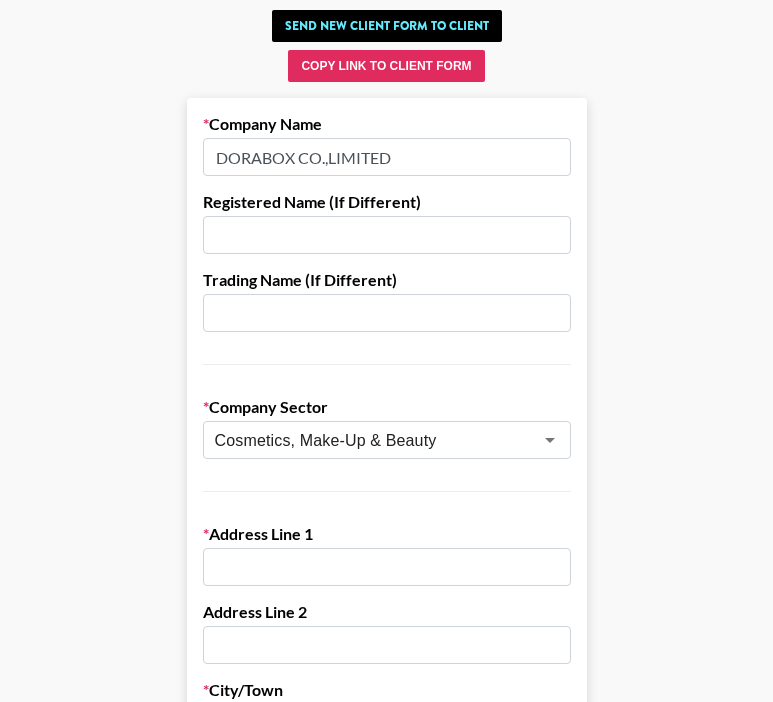 scroll, scrollTop: 109, scrollLeft: 0, axis: vertical 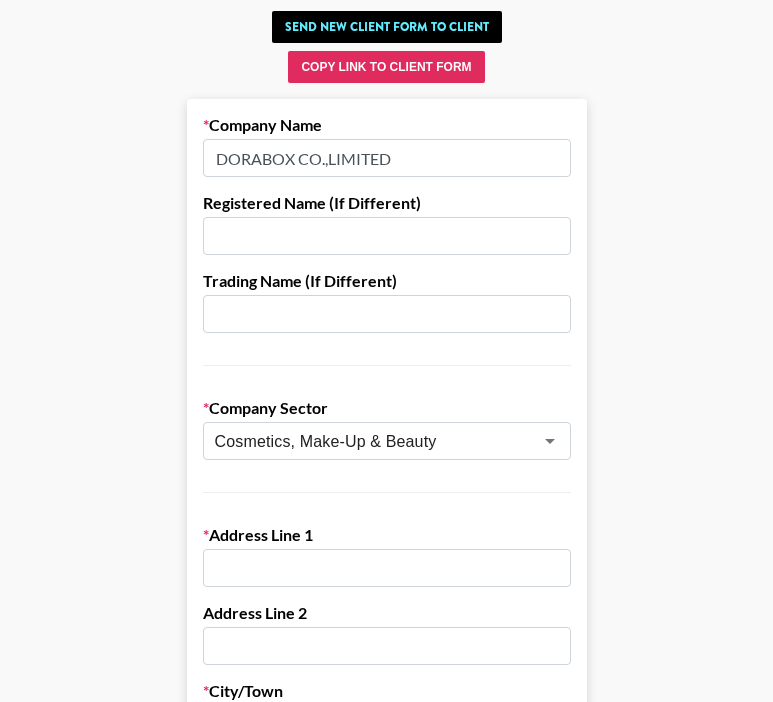 type on "DORABOX CO.,LIMITED" 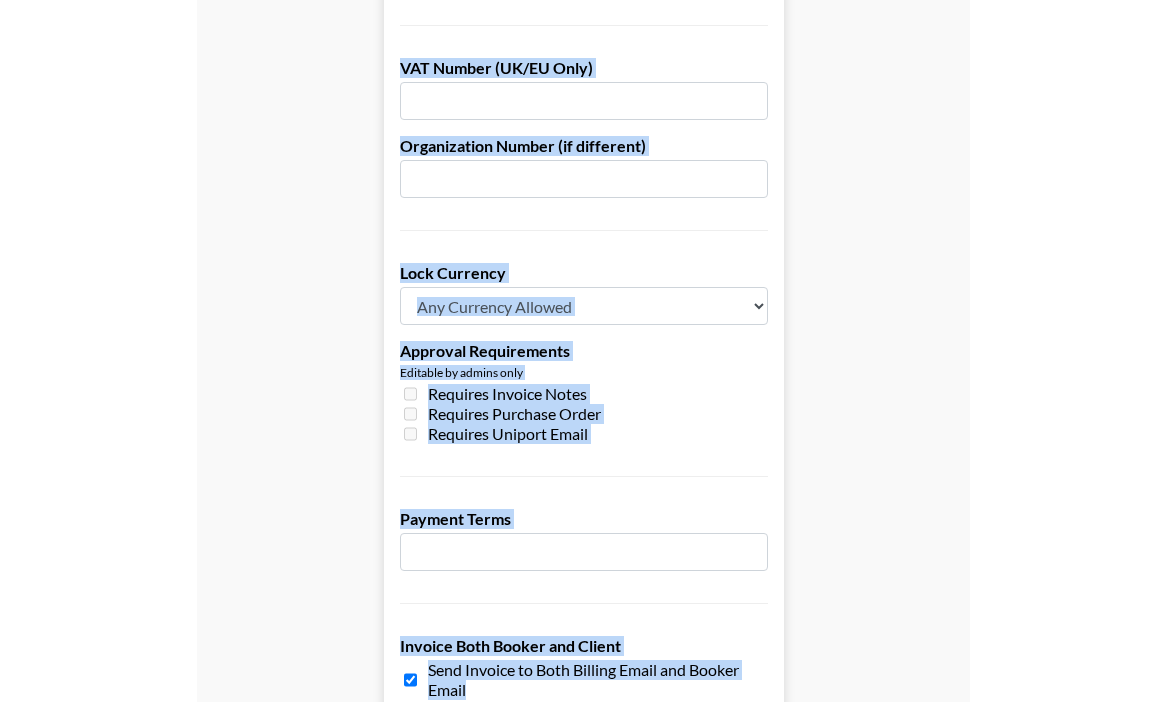scroll, scrollTop: 1542, scrollLeft: 0, axis: vertical 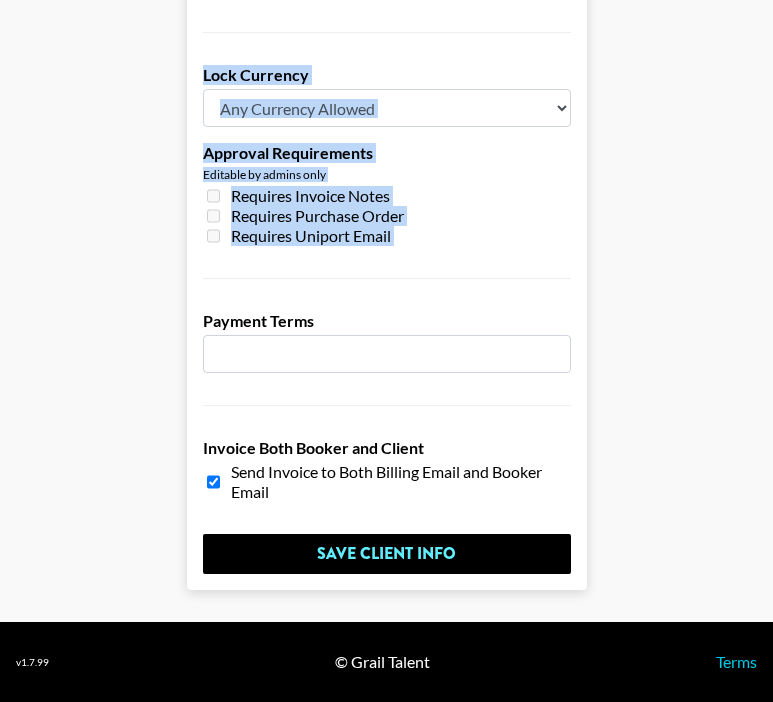 drag, startPoint x: 191, startPoint y: 114, endPoint x: 435, endPoint y: 306, distance: 310.4835 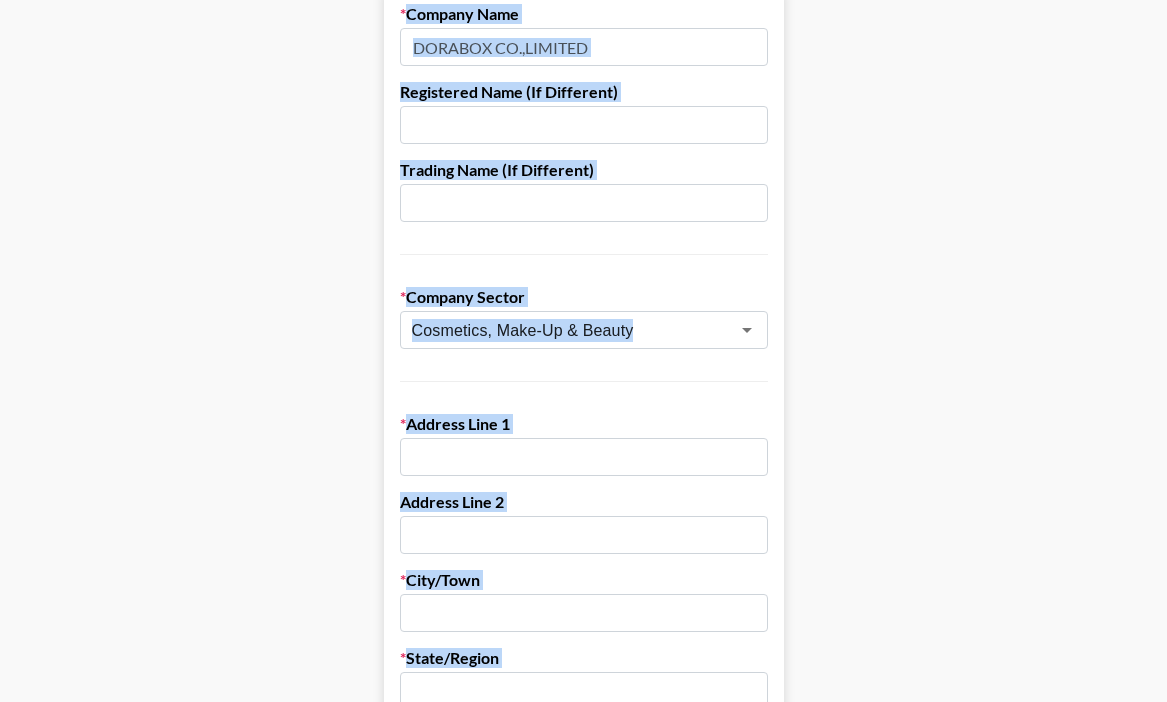 scroll, scrollTop: 0, scrollLeft: 0, axis: both 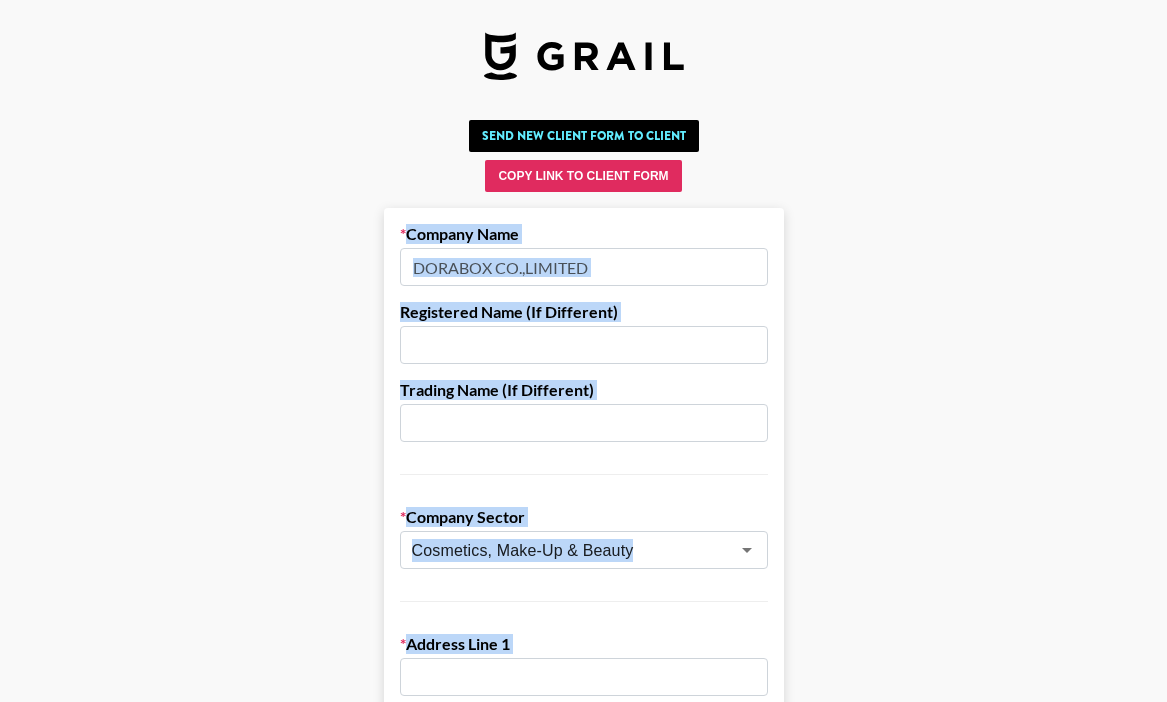 click on "Send New Client Form to Client Copy Link to Client Form Company Name DORABOX CO.,LIMITED Registered Name (If Different) Trading Name (If Different) Company Sector Cosmetics, Make-Up ​ Address Line 1 Address Line 2 City/Town State/Region Zip/Postal Code Country ​ If you don't have a billing department, enter your own info below below instead. Billing/Finance Dep. Email Billing/Finance Dep. Phone Number VAT Number (UK/EU Only) Organization Number (if different) Lock Currency Any Currency Allowed USD GBP EUR CAD AUD Approval Requirements Editable by admins only Requires Invoice Notes Requires Purchase Order Requires Uniport Email Payment Terms Invoice Both Booker and Client Send Invoice to Both Billing Email and Booker Email Save Client Info" at bounding box center [583, 1122] 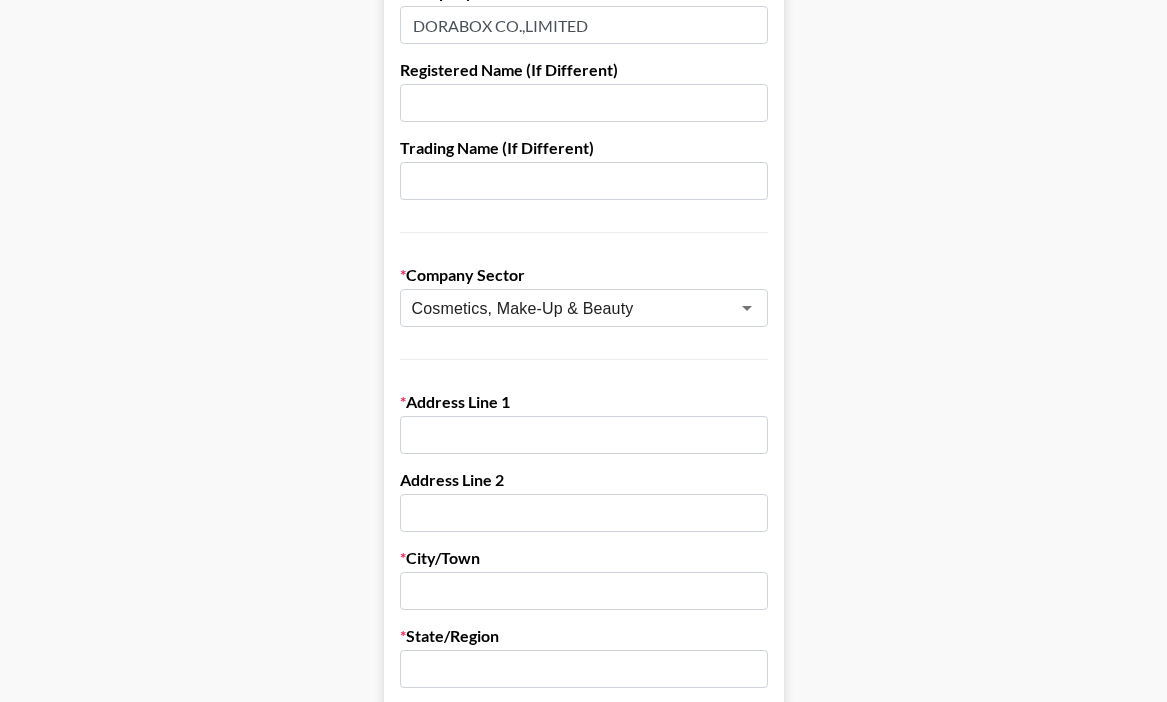 scroll, scrollTop: 245, scrollLeft: 0, axis: vertical 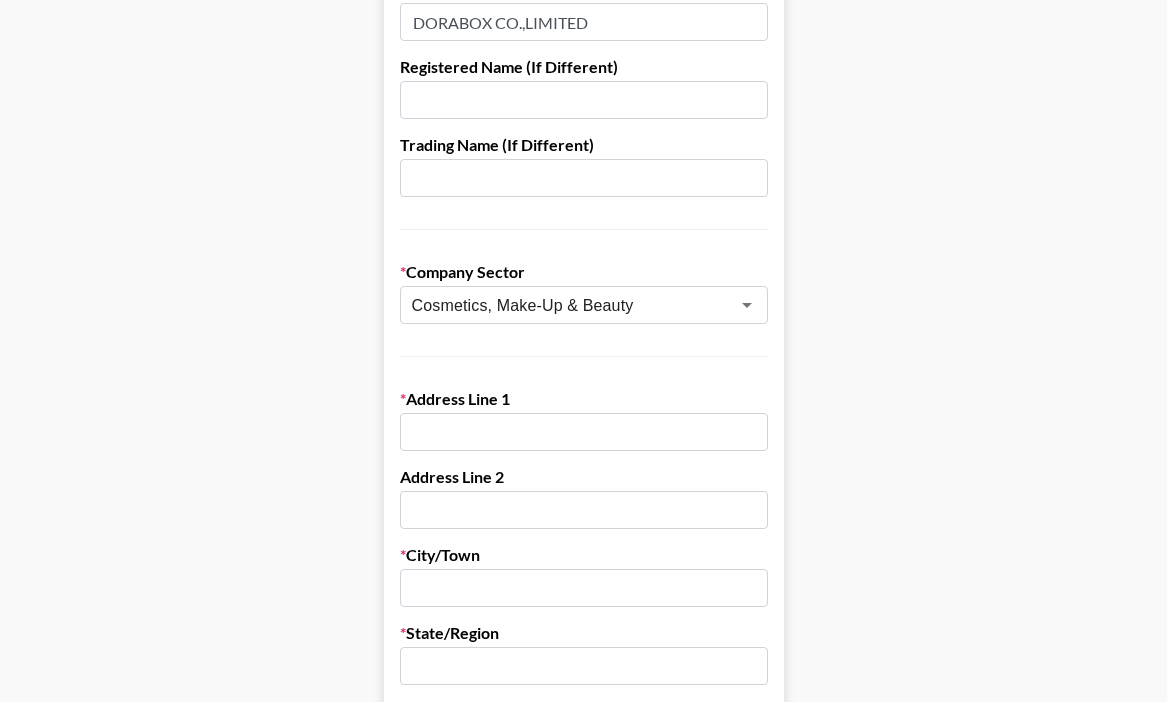 click at bounding box center [584, 432] 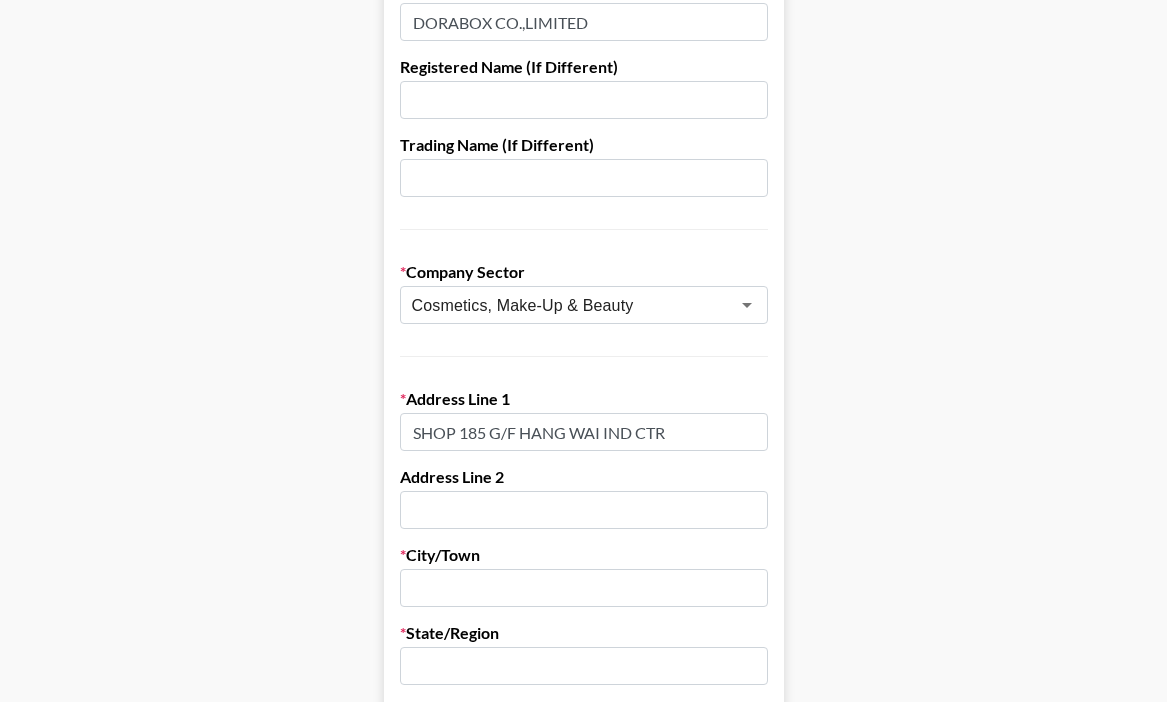 type on "SHOP 185 G/F HANG WAI IND CTR" 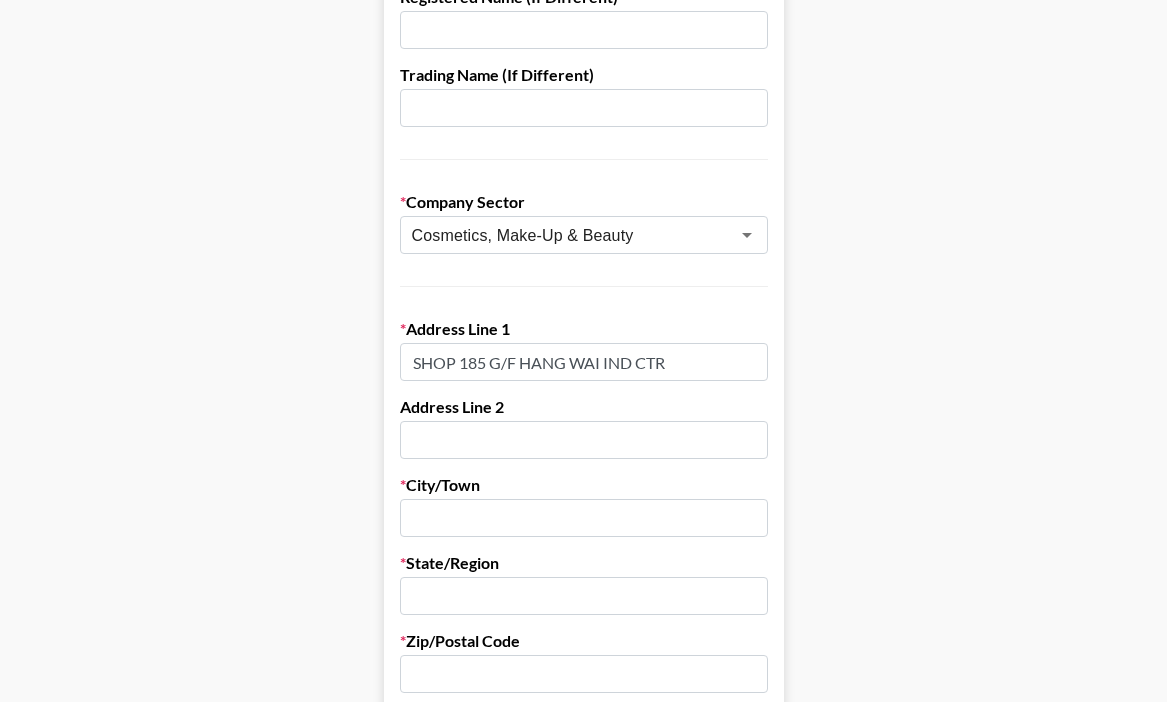 scroll, scrollTop: 341, scrollLeft: 0, axis: vertical 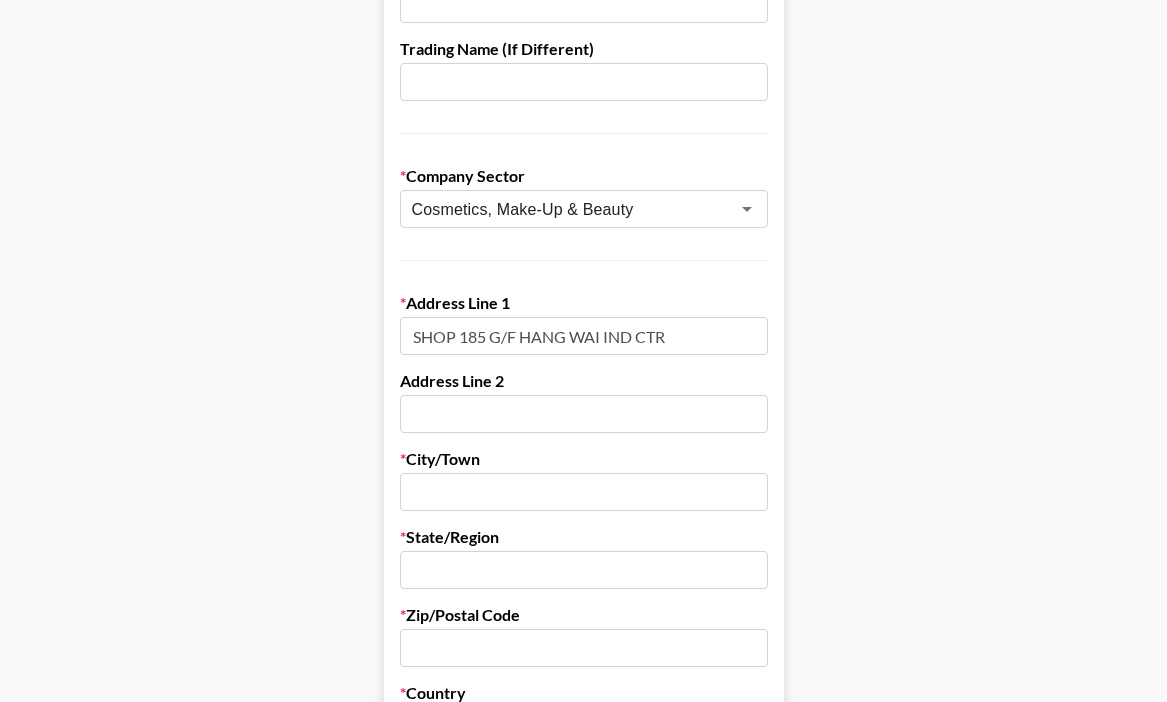 click at bounding box center [584, 414] 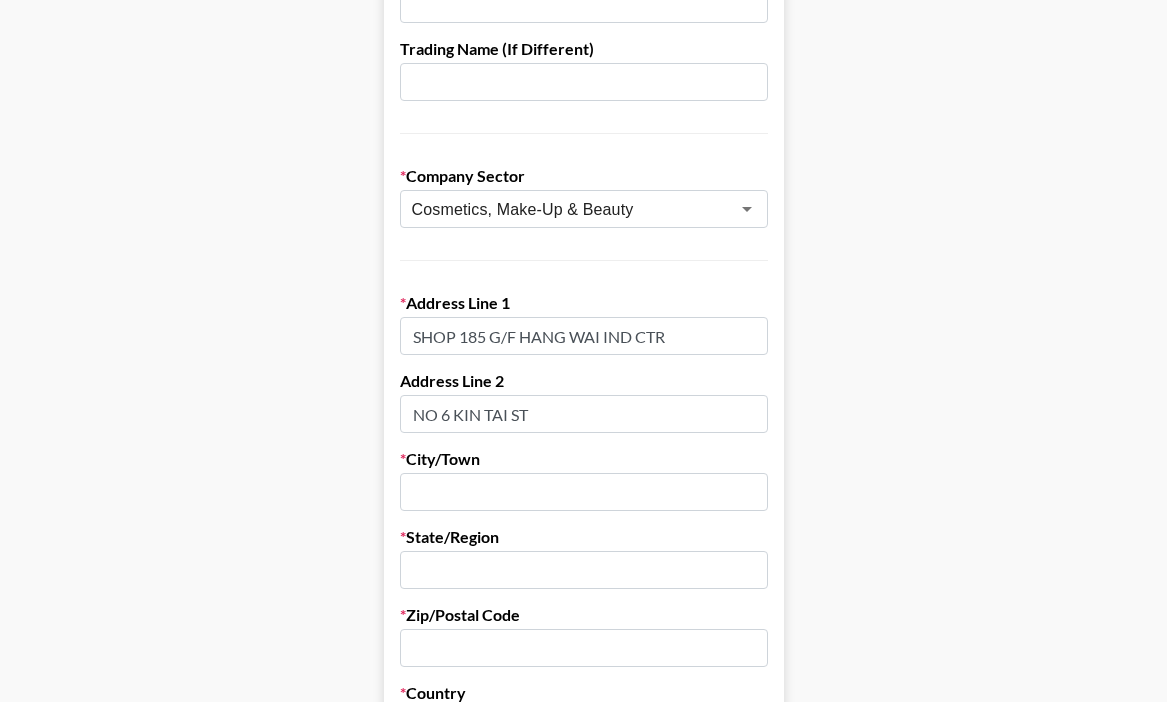 type on "NO 6 KIN TAI ST" 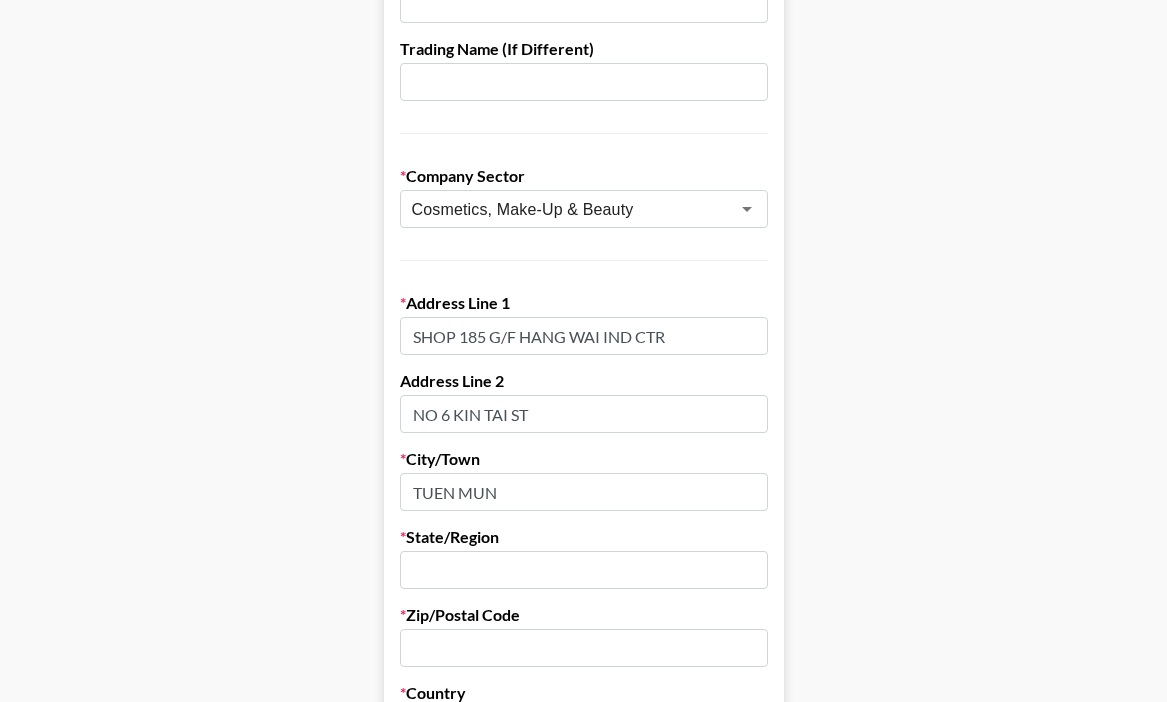 type on "TUEN MUN" 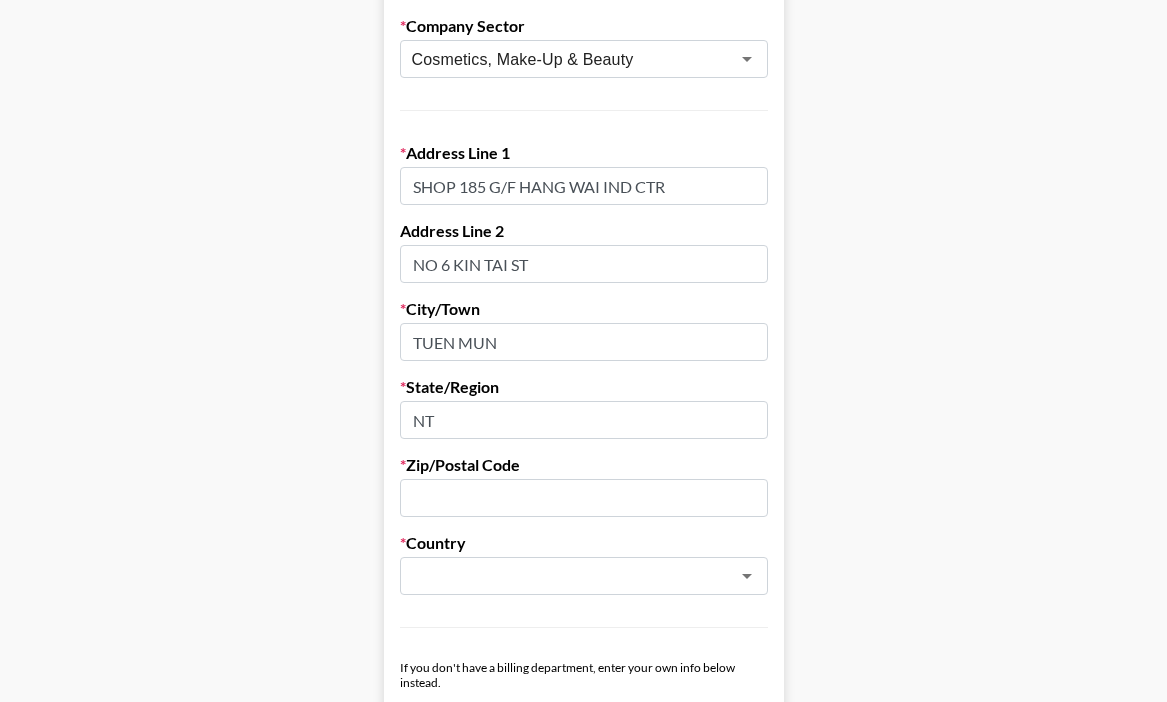 scroll, scrollTop: 502, scrollLeft: 0, axis: vertical 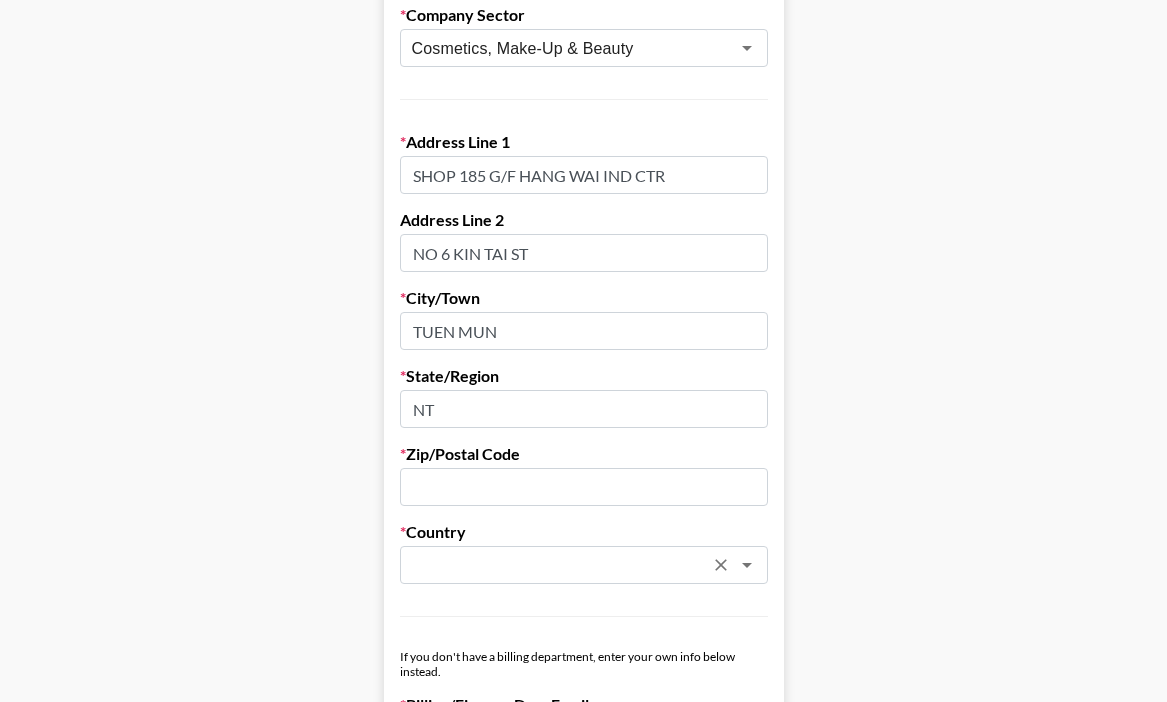 type on "NT" 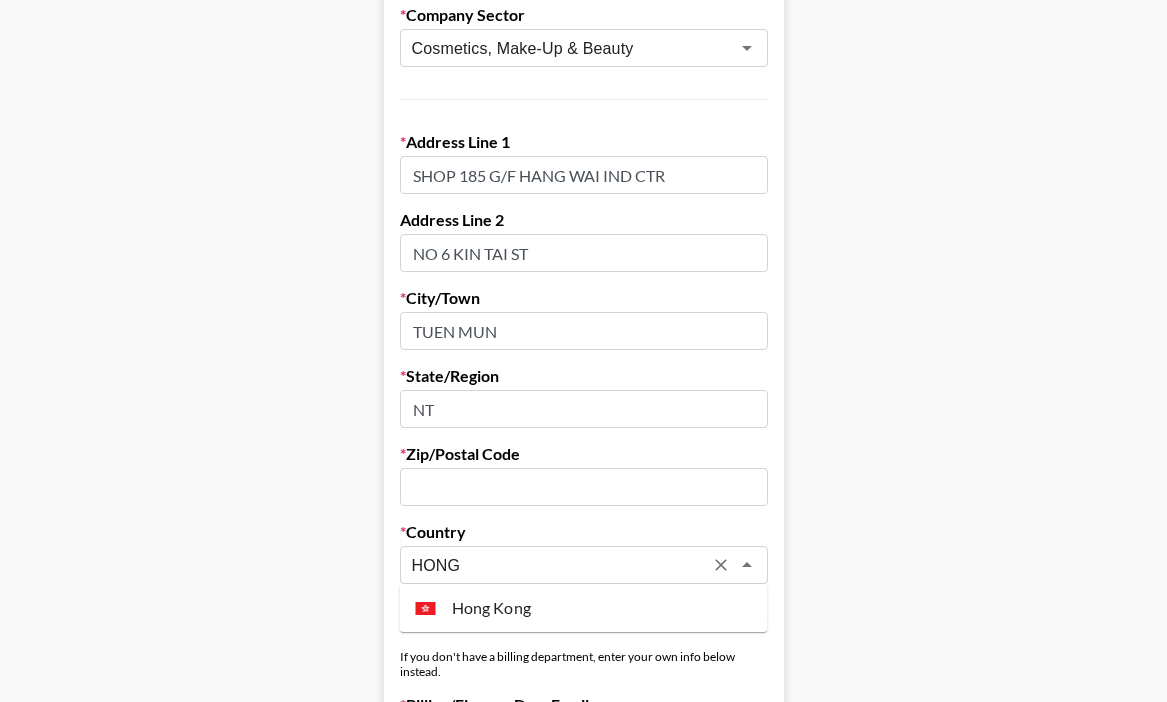 click on "Hong Kong" at bounding box center (584, 608) 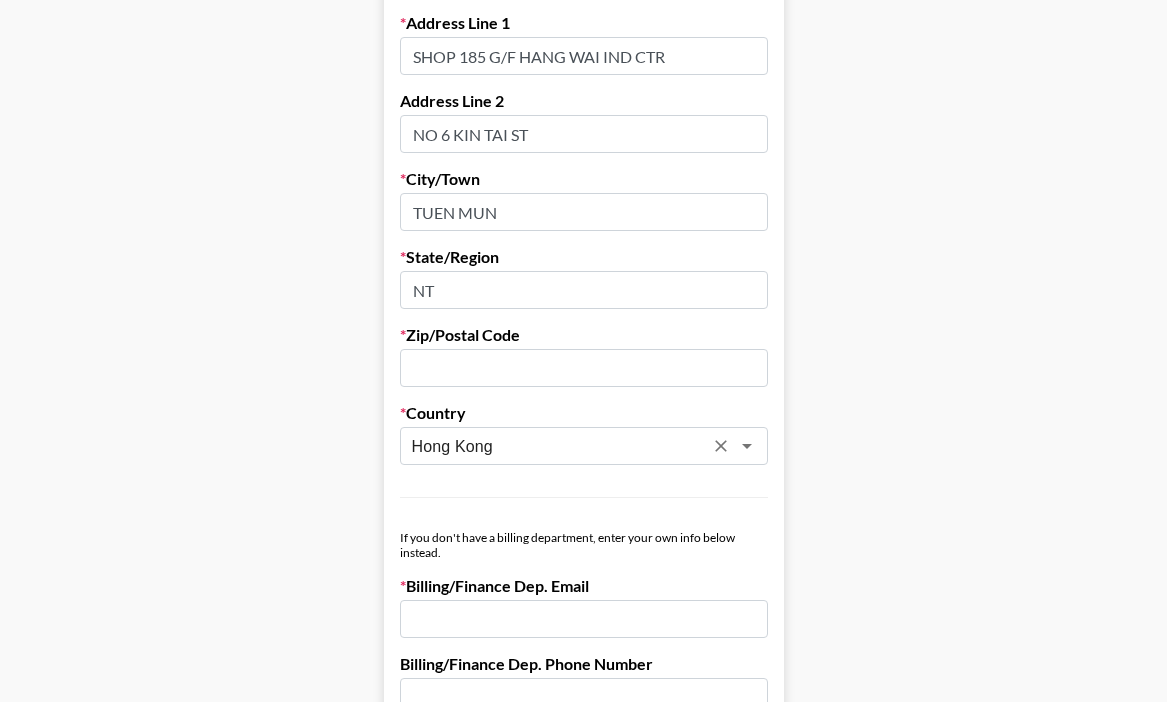 scroll, scrollTop: 638, scrollLeft: 0, axis: vertical 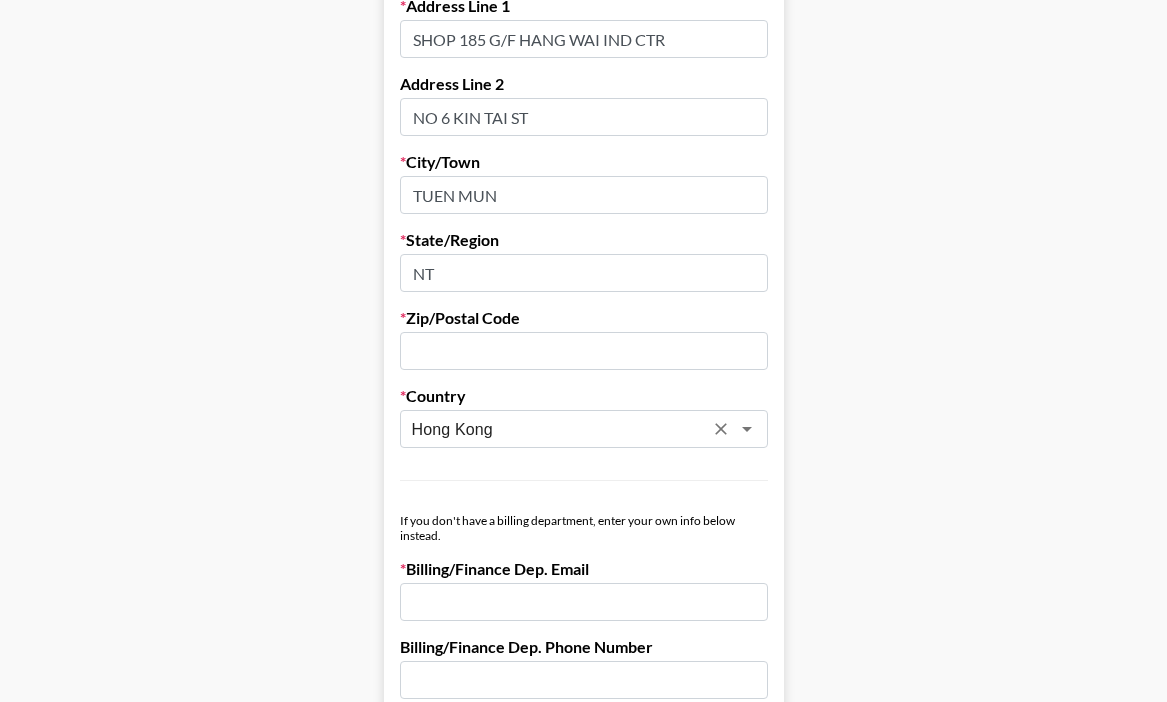 type on "Hong Kong" 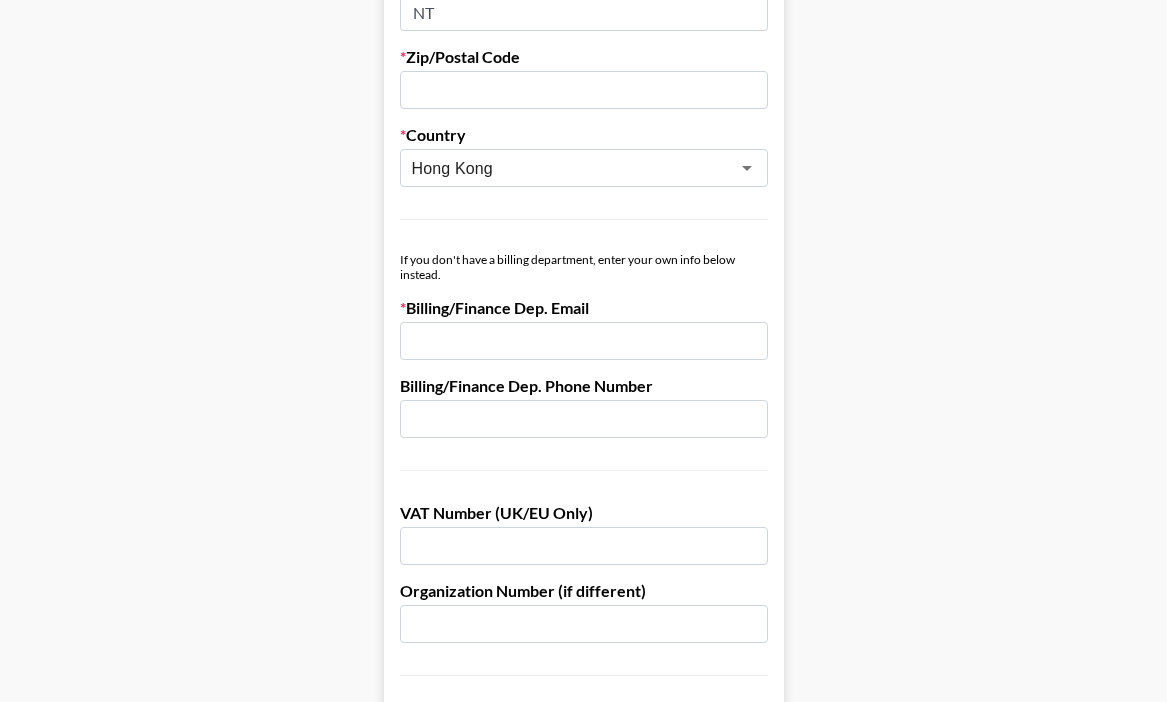 scroll, scrollTop: 900, scrollLeft: 0, axis: vertical 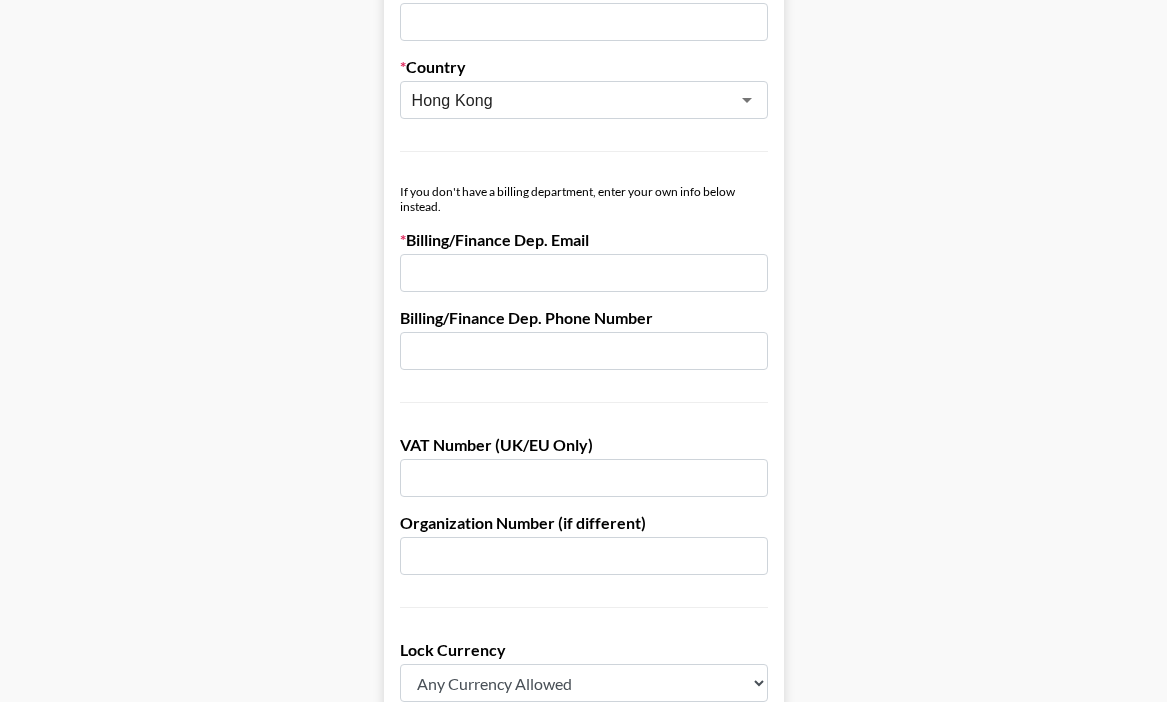 click at bounding box center (584, 273) 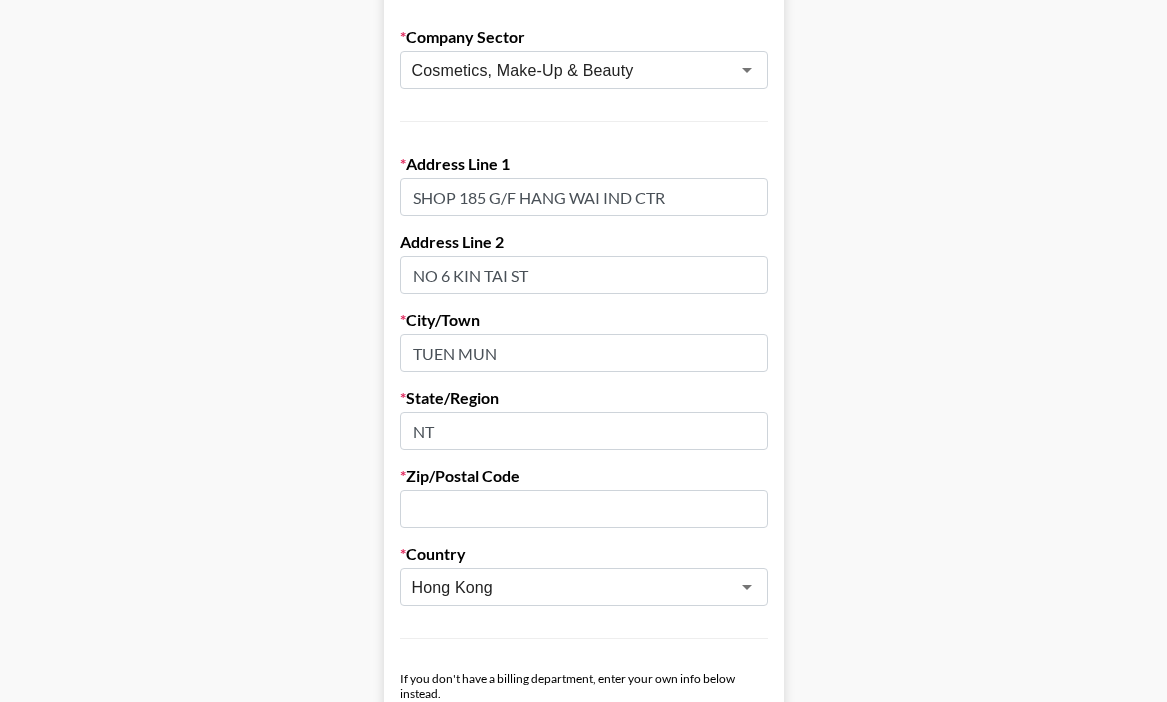 scroll, scrollTop: 0, scrollLeft: 0, axis: both 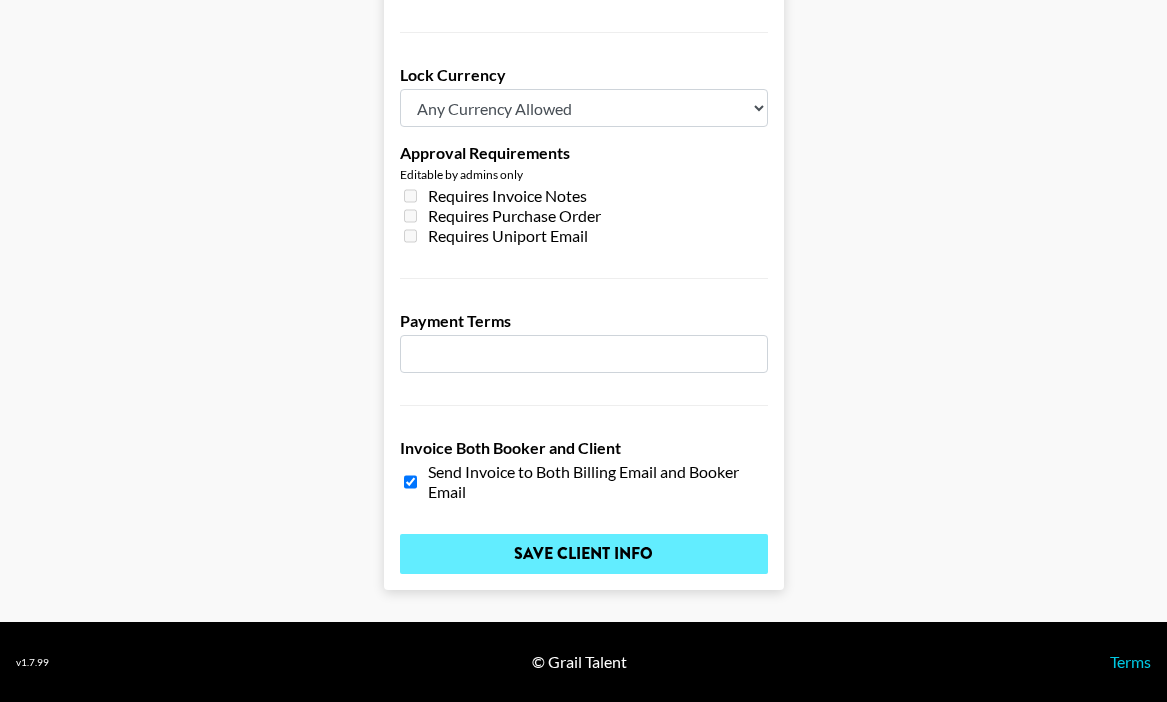 type on "[EMAIL]" 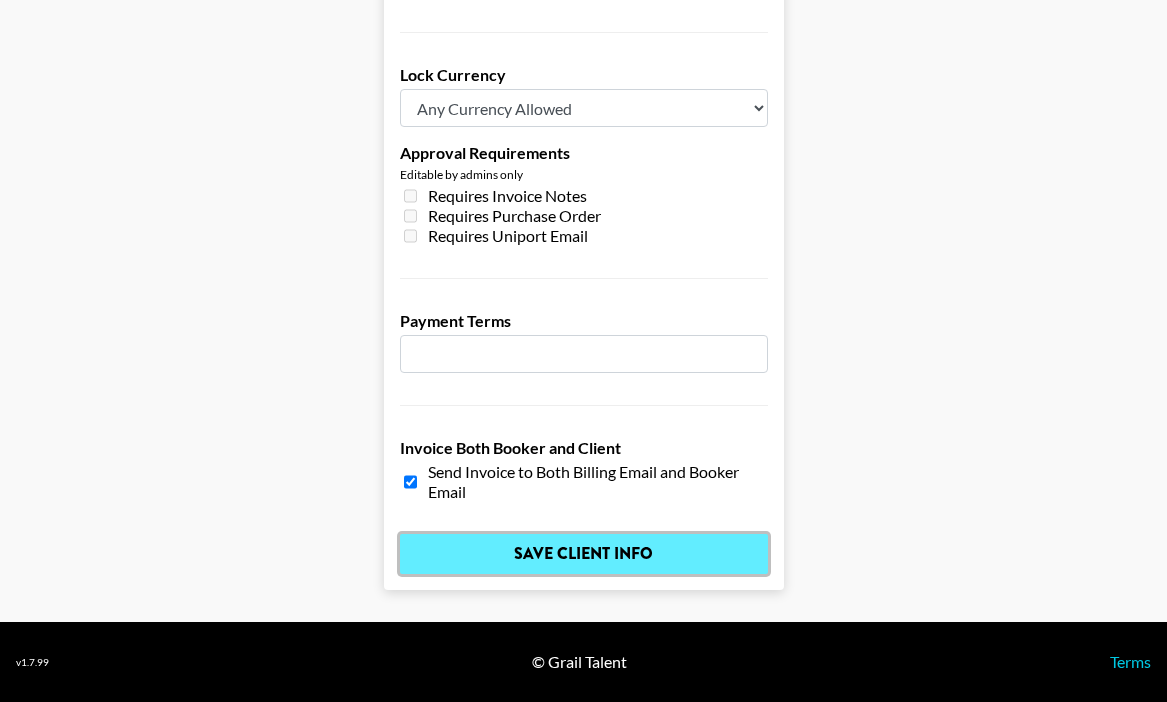 click on "Save Client Info" at bounding box center [584, 554] 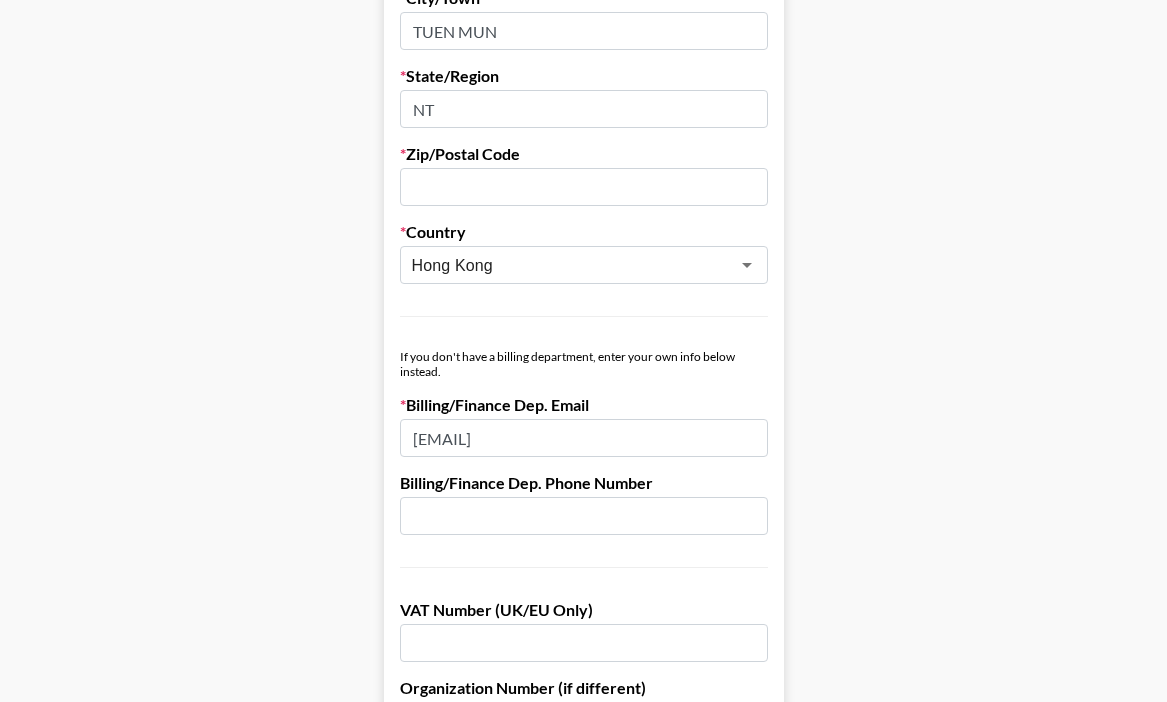 scroll, scrollTop: 797, scrollLeft: 0, axis: vertical 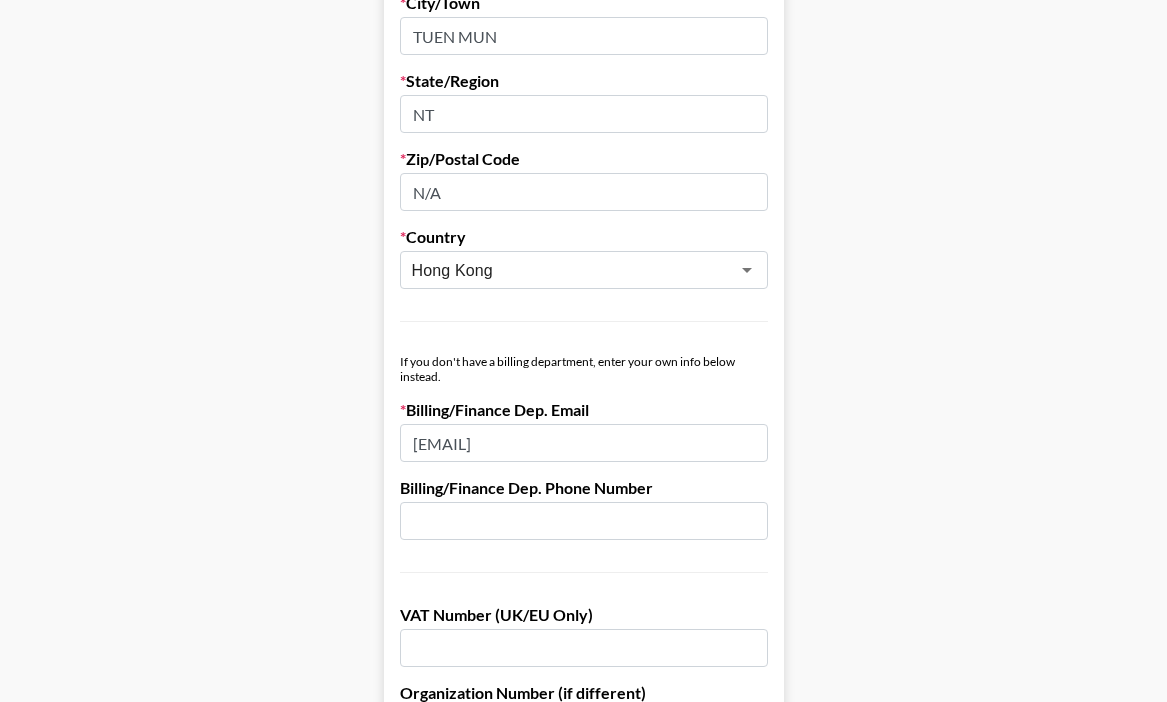 type on "N/A" 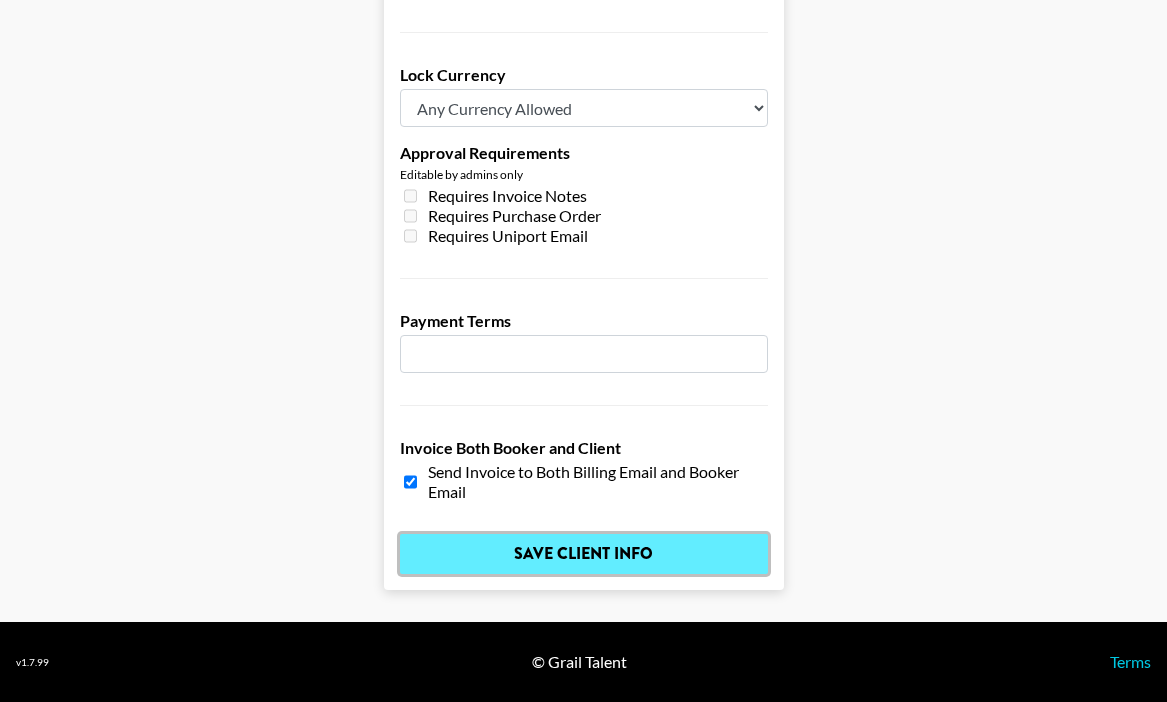 click on "Save Client Info" at bounding box center (584, 554) 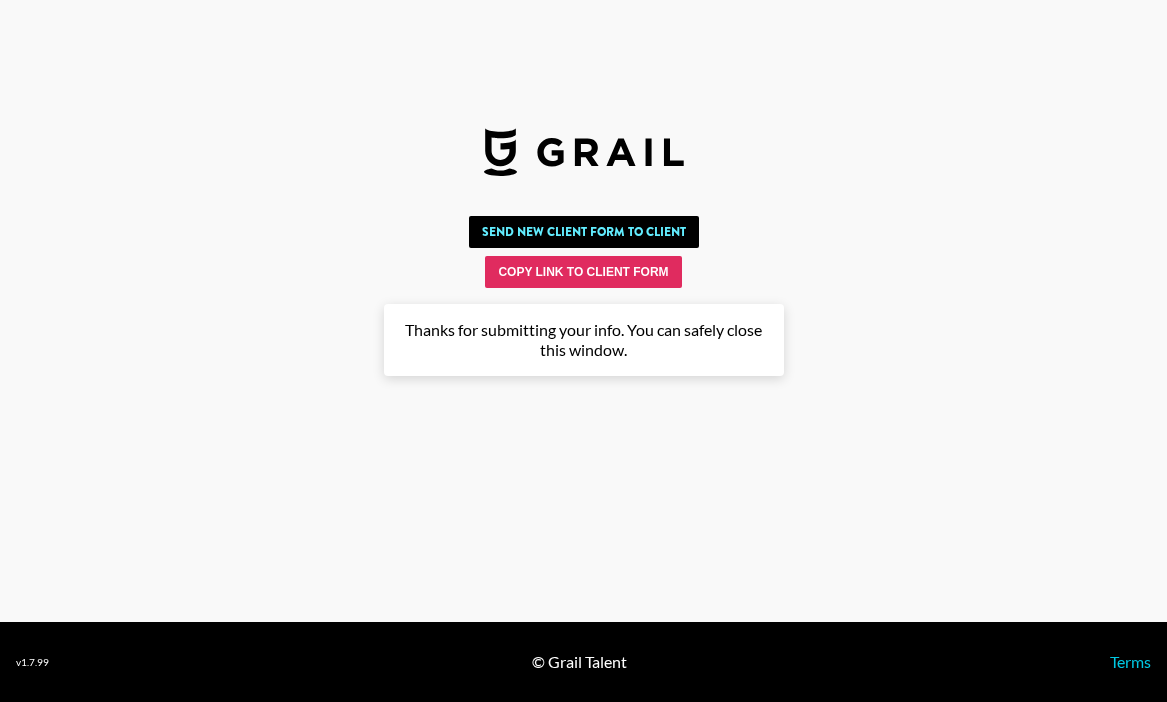 scroll, scrollTop: 0, scrollLeft: 0, axis: both 